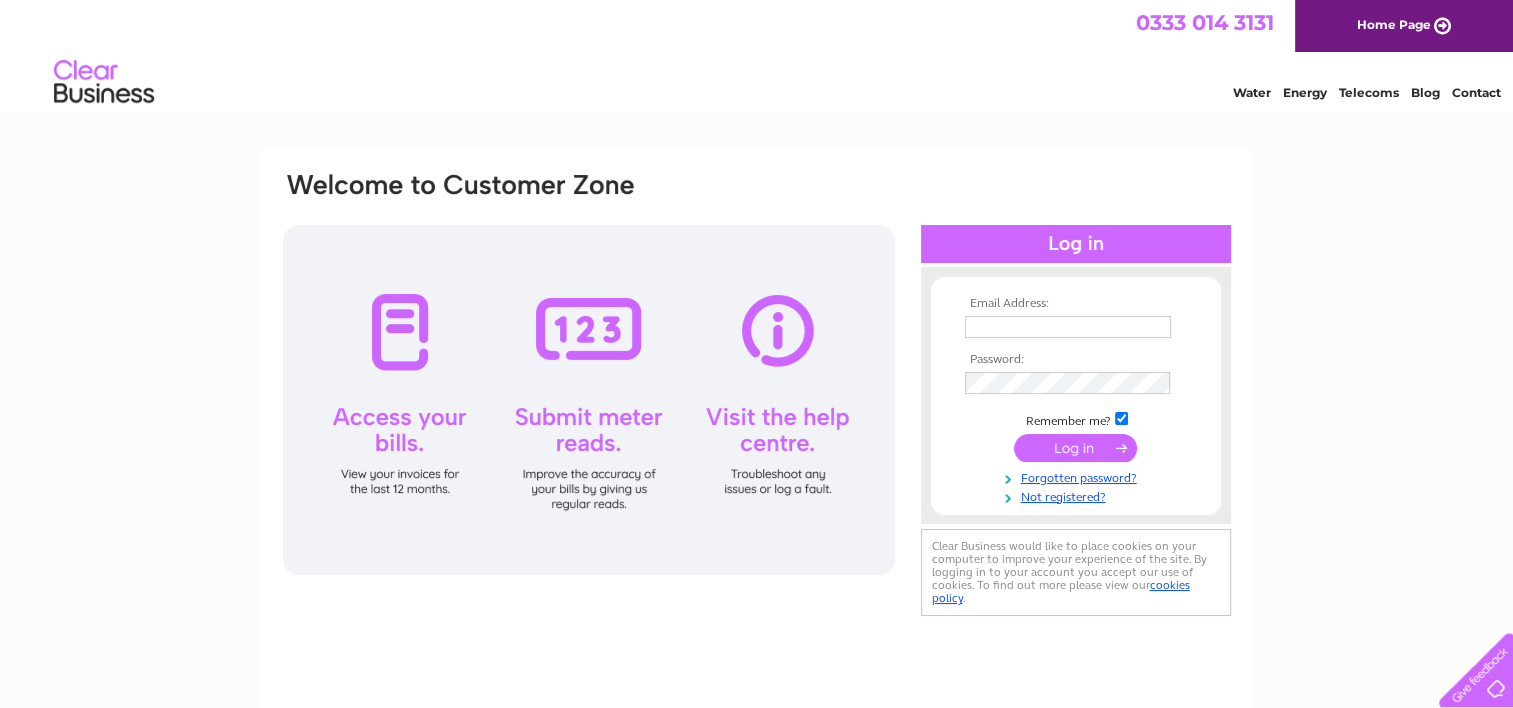 scroll, scrollTop: 0, scrollLeft: 0, axis: both 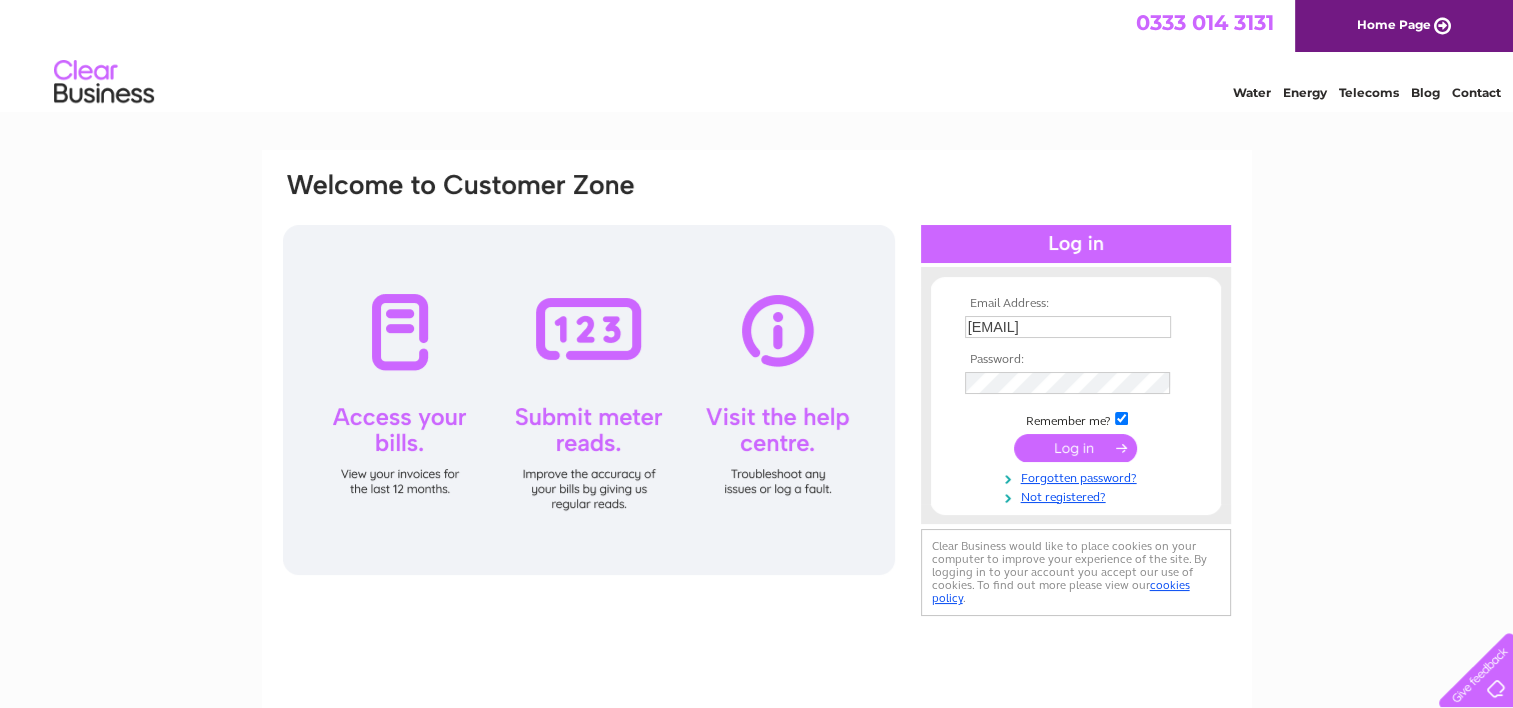 click at bounding box center (1075, 448) 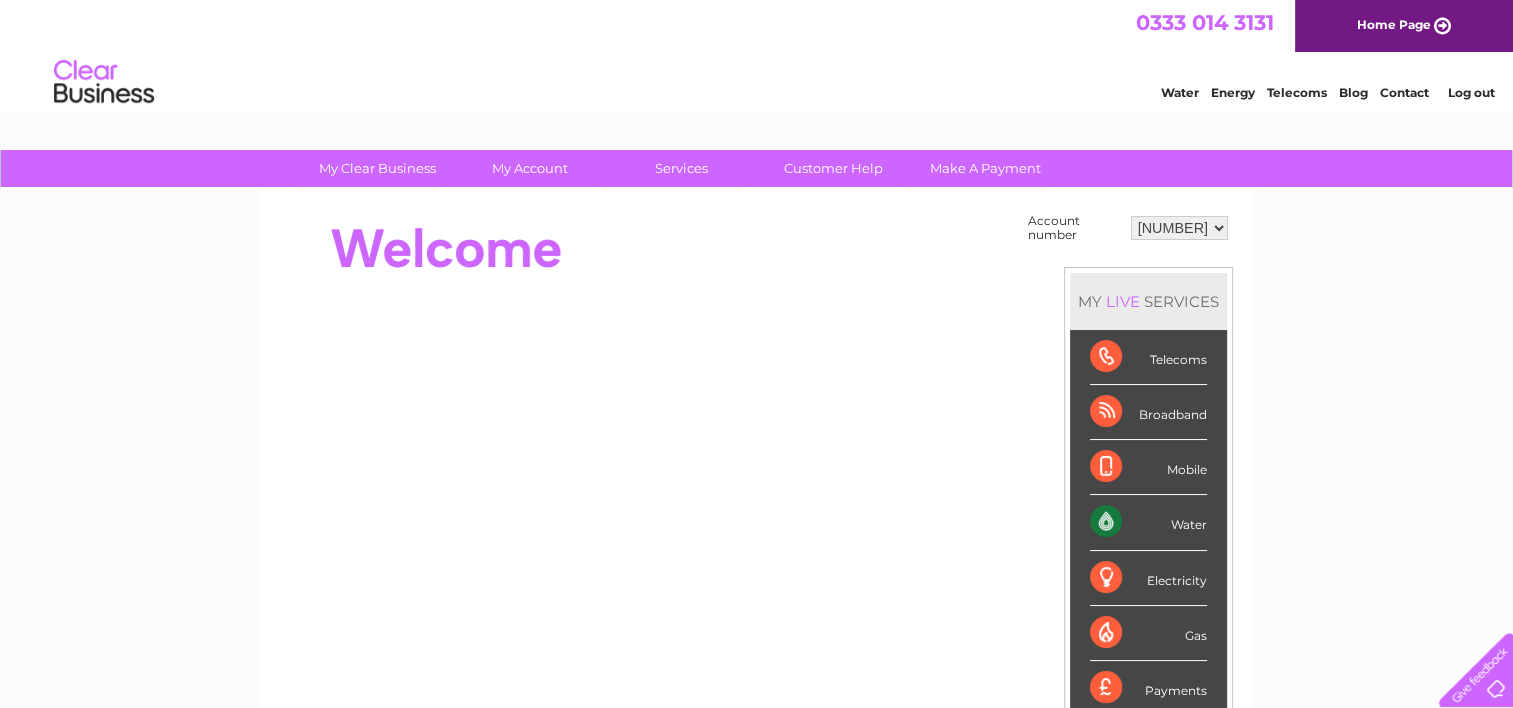 scroll, scrollTop: 0, scrollLeft: 0, axis: both 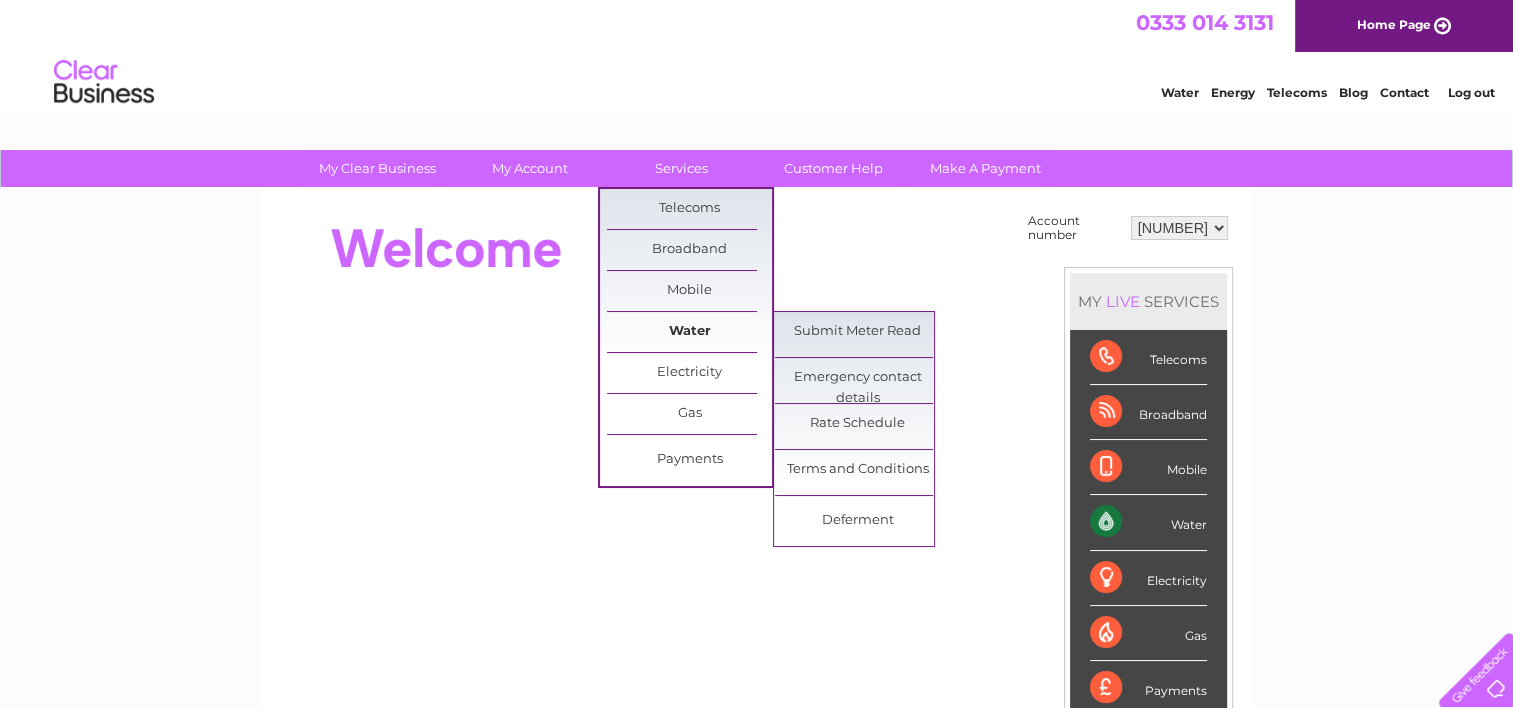 click on "Water" at bounding box center (689, 332) 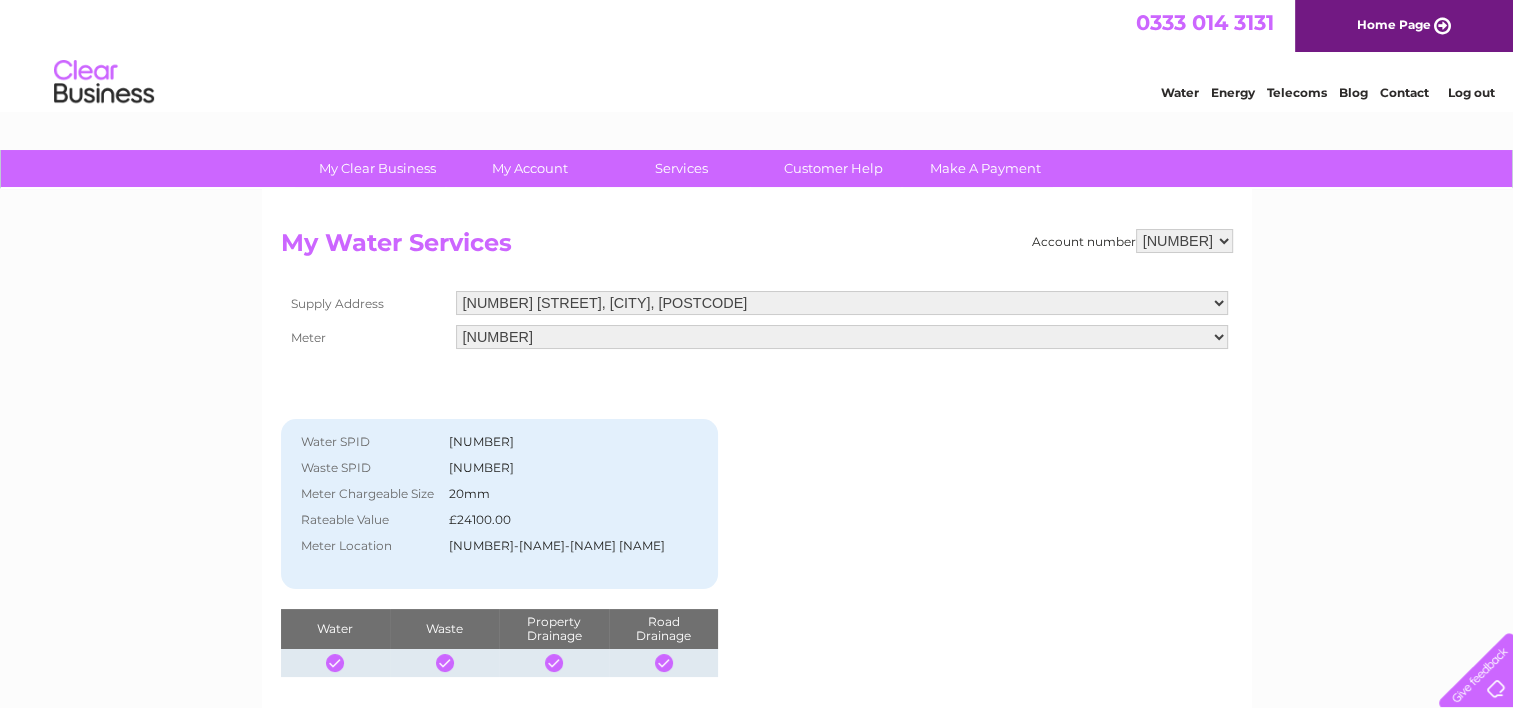 scroll, scrollTop: 0, scrollLeft: 0, axis: both 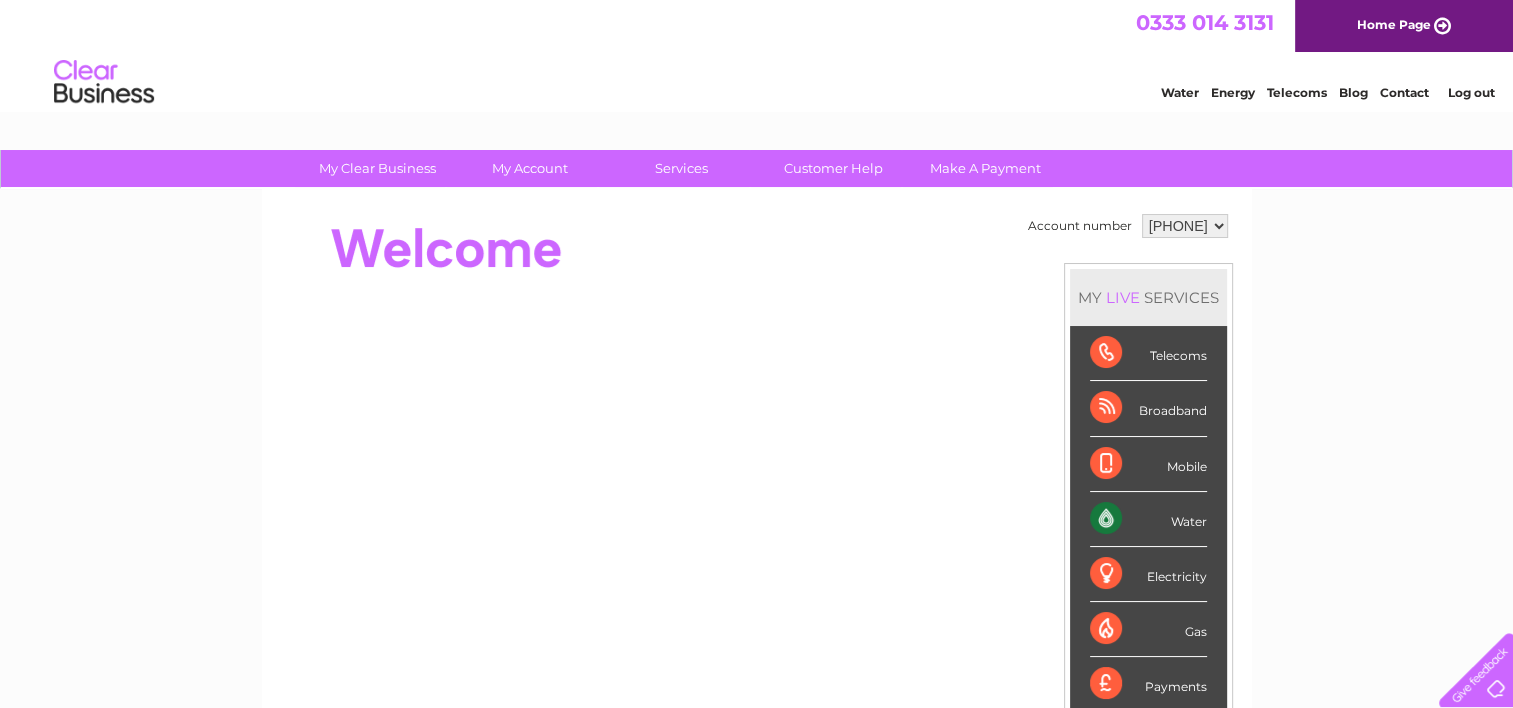 click on "Water" at bounding box center [1148, 519] 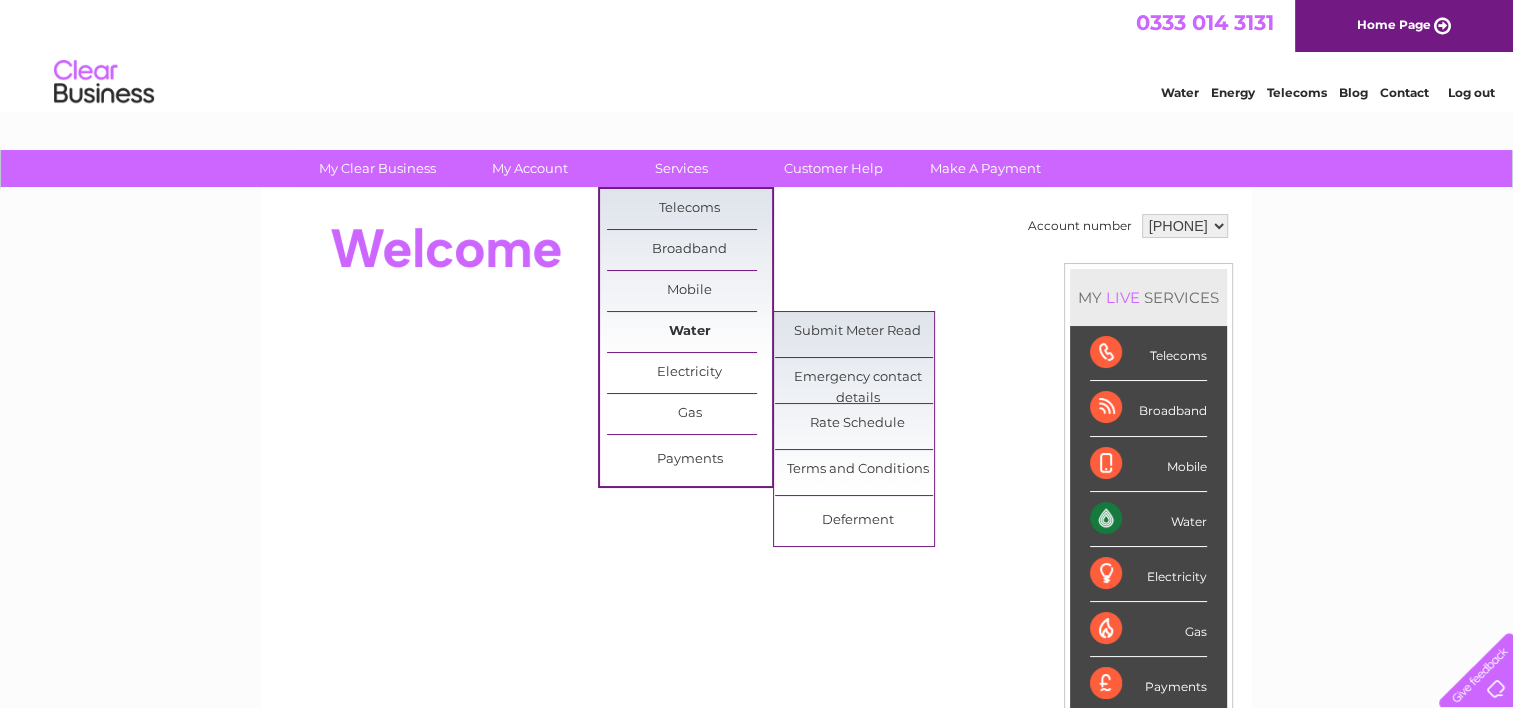 click on "Water" at bounding box center (689, 332) 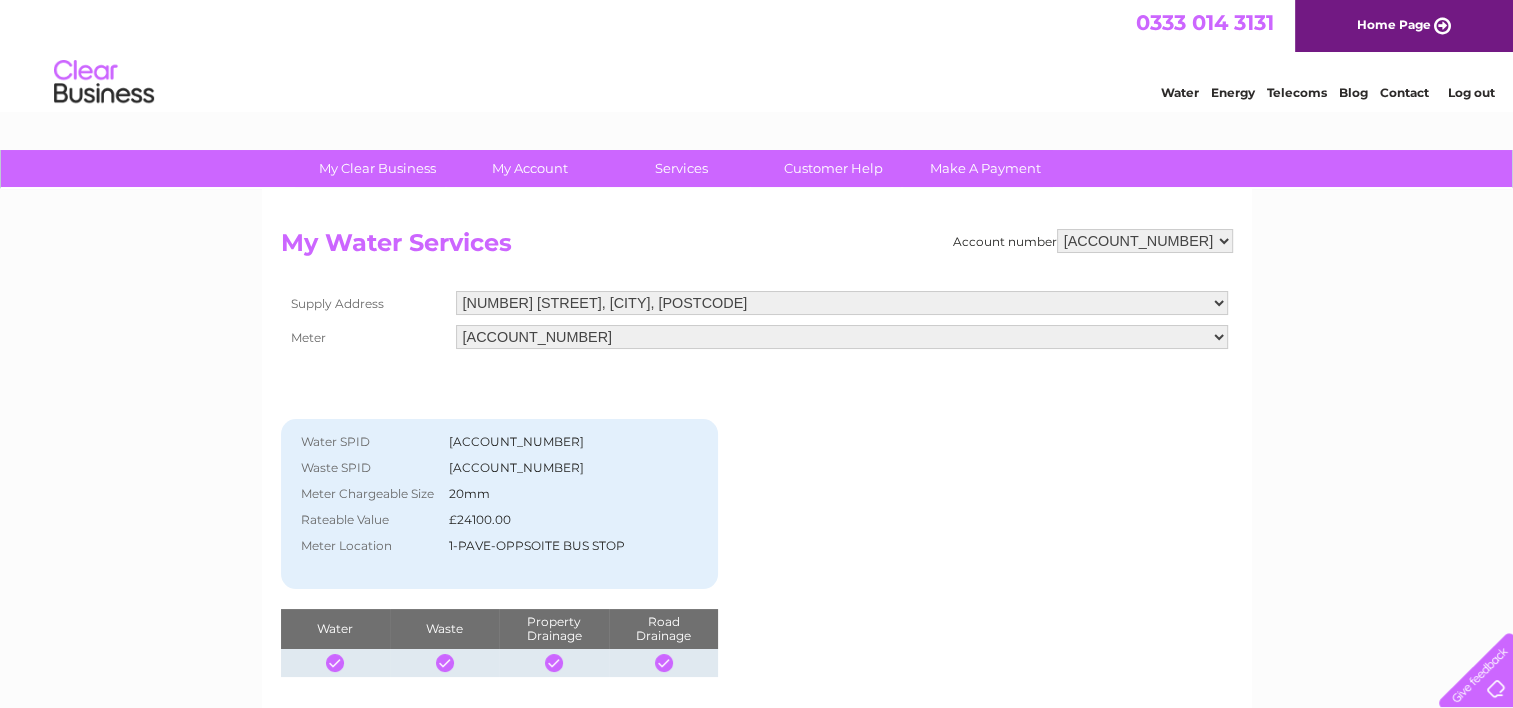 scroll, scrollTop: 0, scrollLeft: 0, axis: both 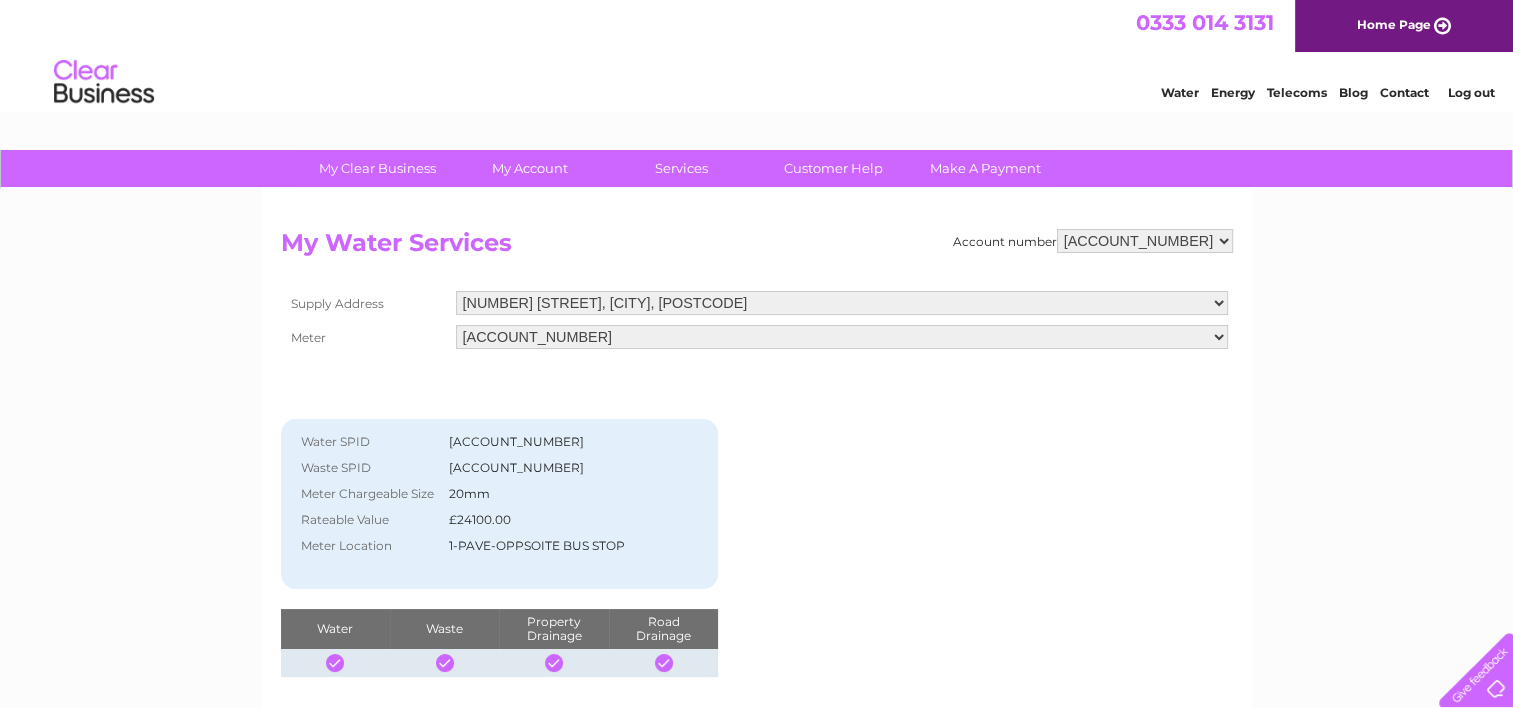 click on "Water SPID
[ACCOUNT_NUMBER]
Waste SPID
[ACCOUNT_NUMBER]
Meter Chargeable Size
20mm
Rateable Value
£24100.00
Meter Location
Water" at bounding box center [500, 515] 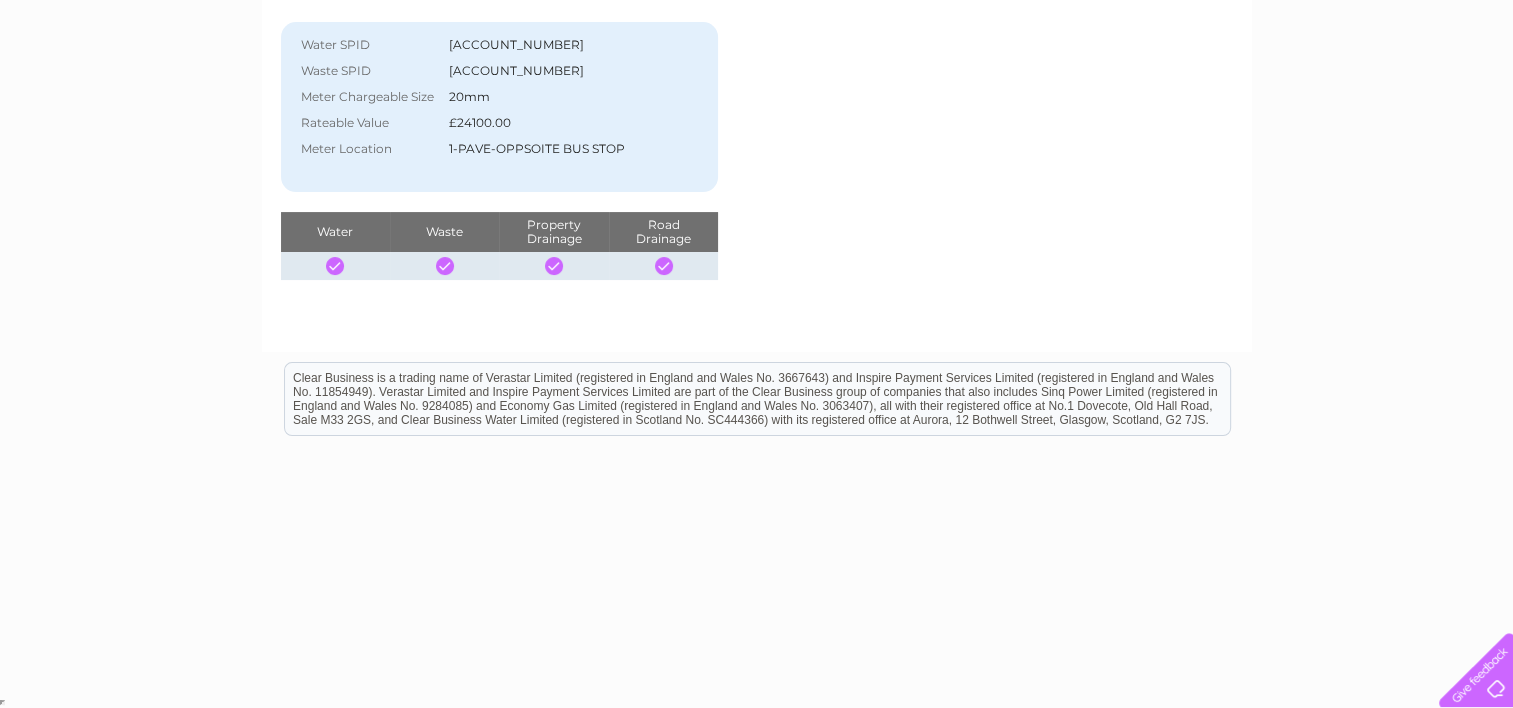 scroll, scrollTop: 0, scrollLeft: 0, axis: both 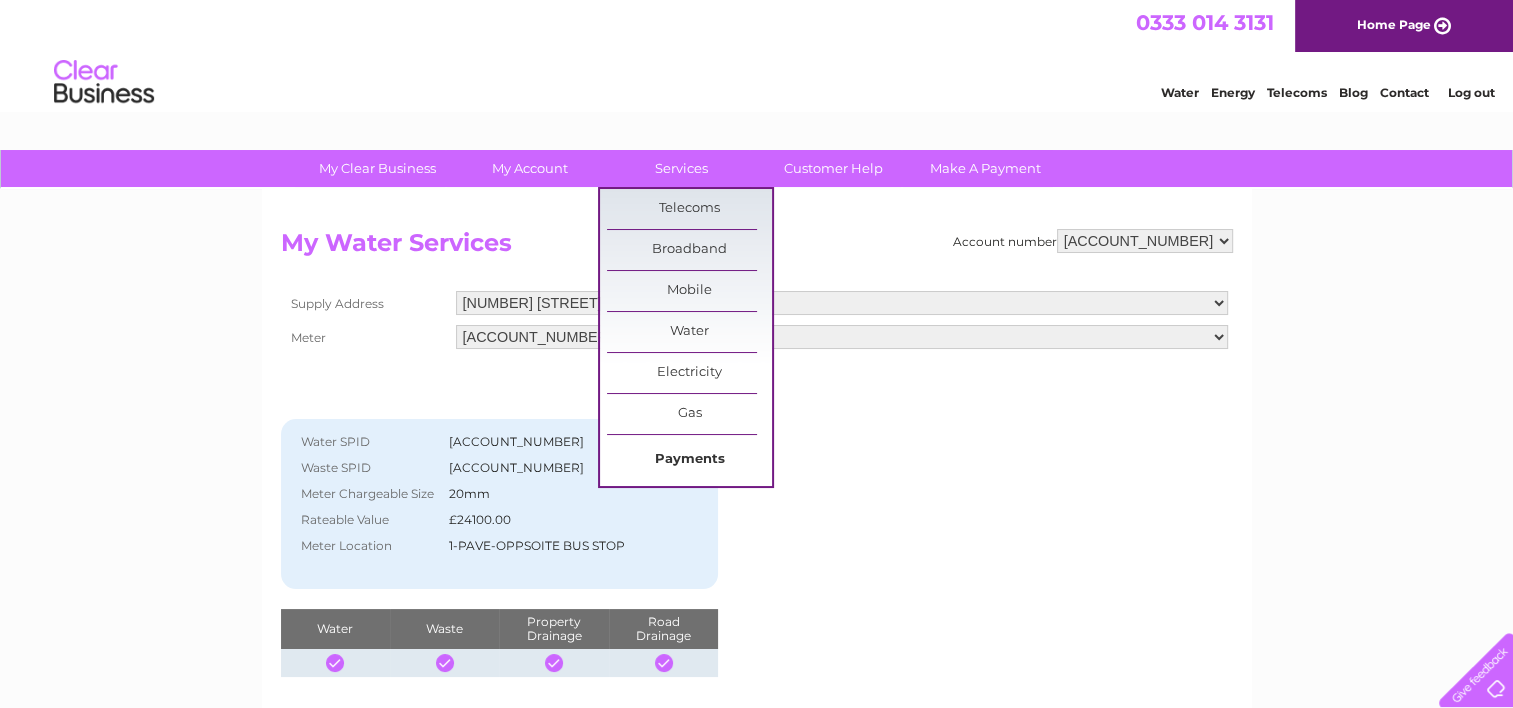 click on "Payments" at bounding box center (689, 460) 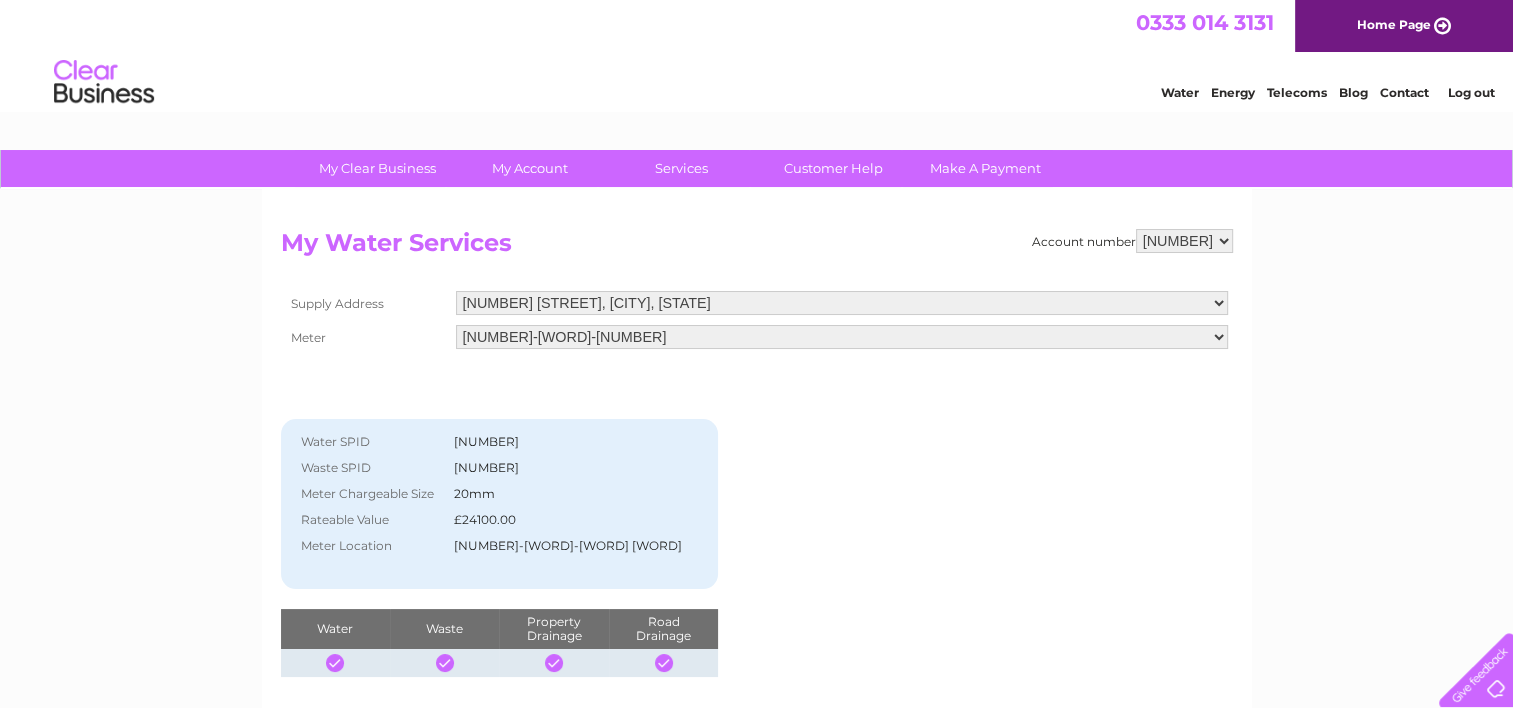 scroll, scrollTop: 0, scrollLeft: 0, axis: both 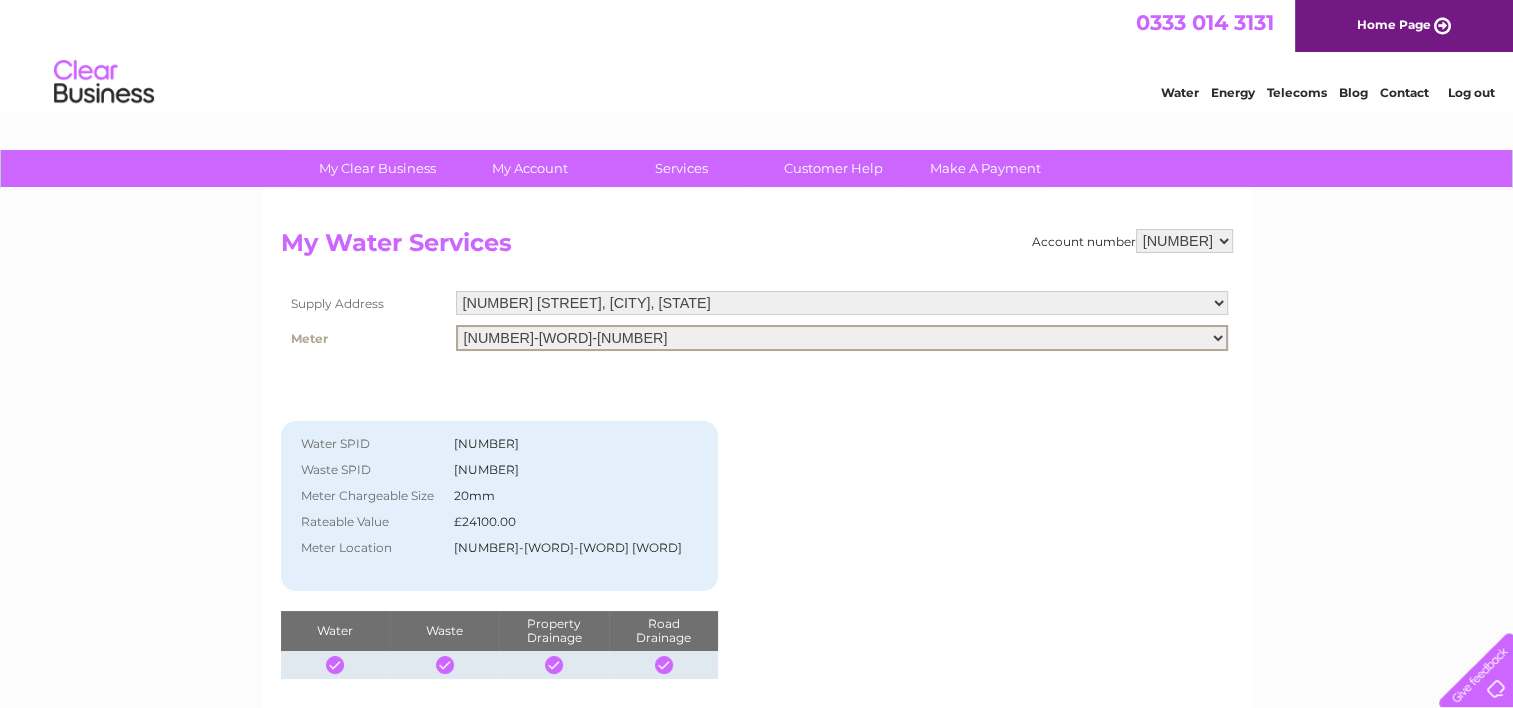 click on "[NUMBER]-[WORD]-[NUMBER]" at bounding box center [842, 338] 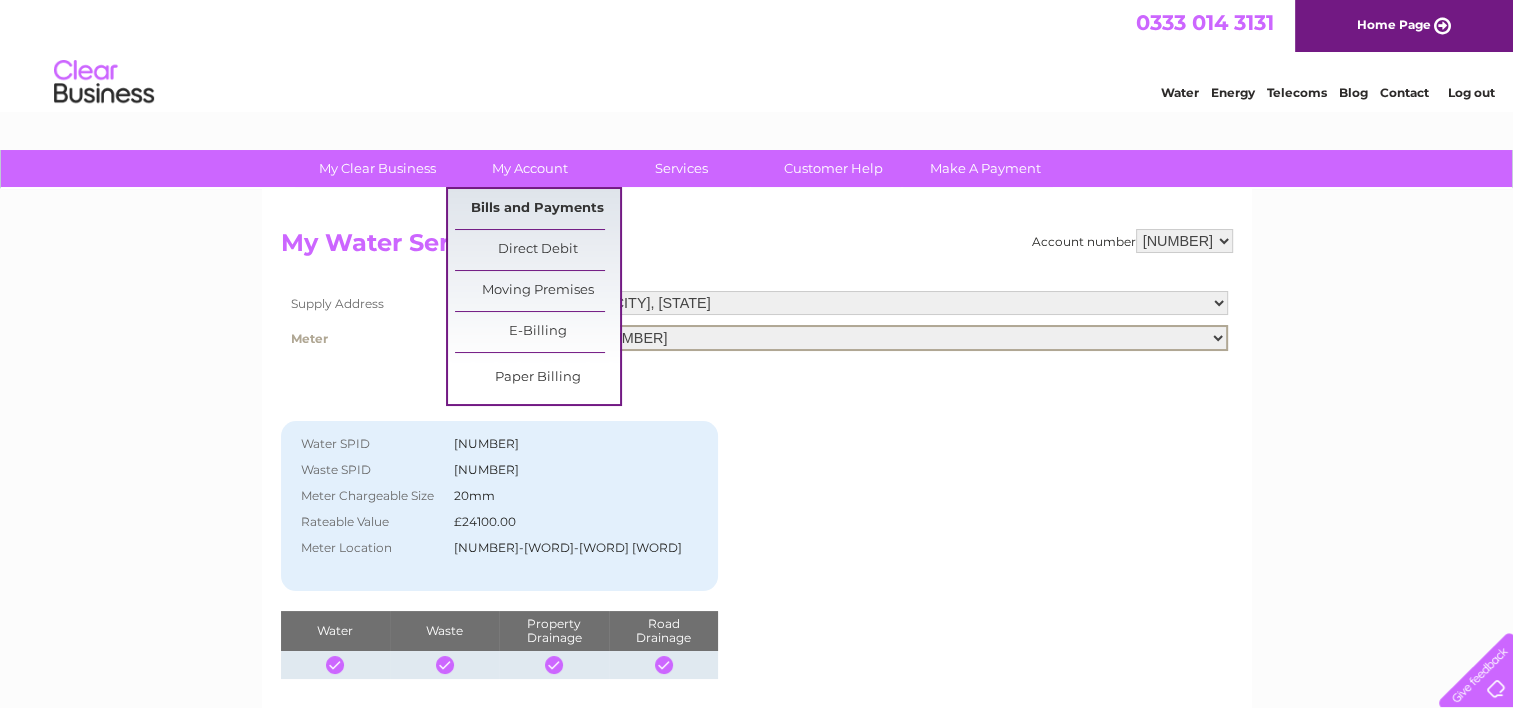 click on "Bills and Payments" at bounding box center (537, 209) 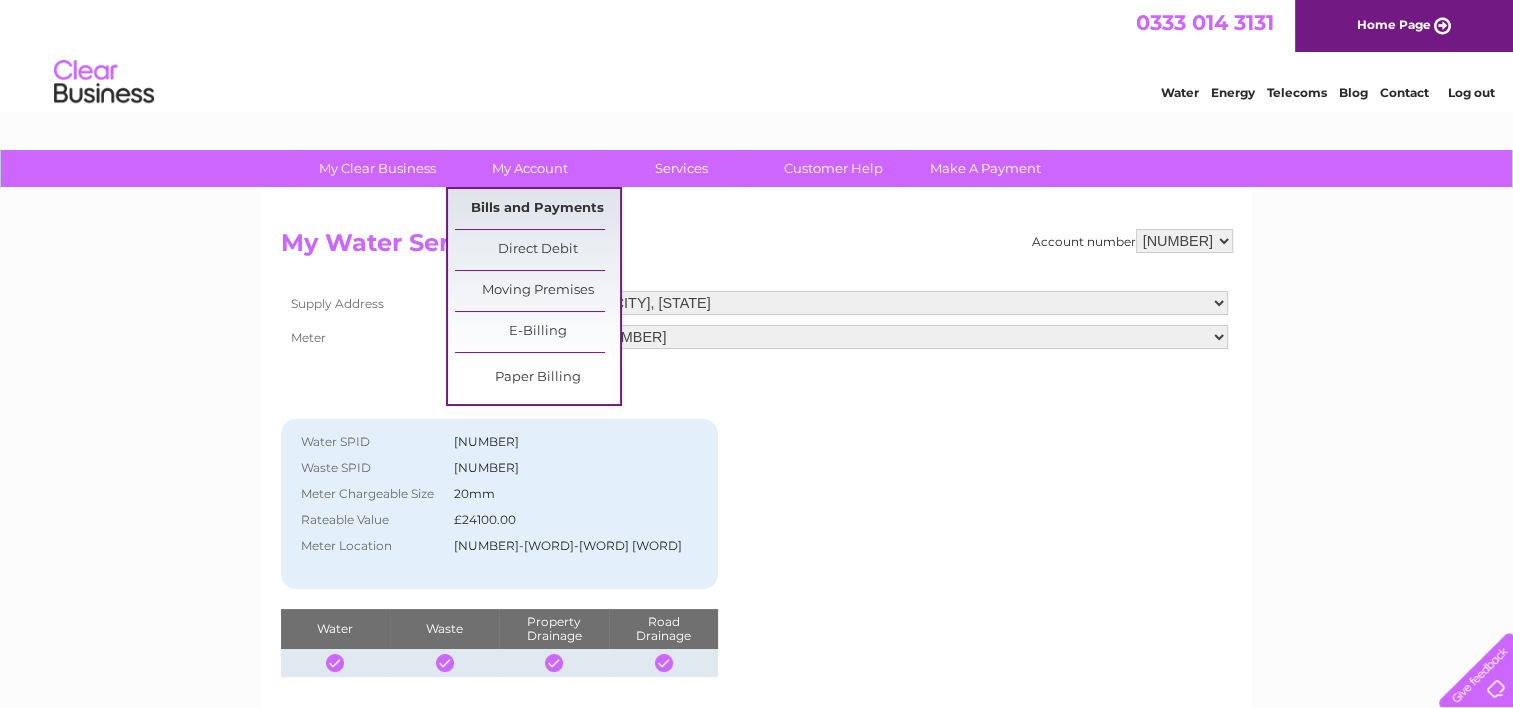 click on "Bills and Payments" at bounding box center [537, 209] 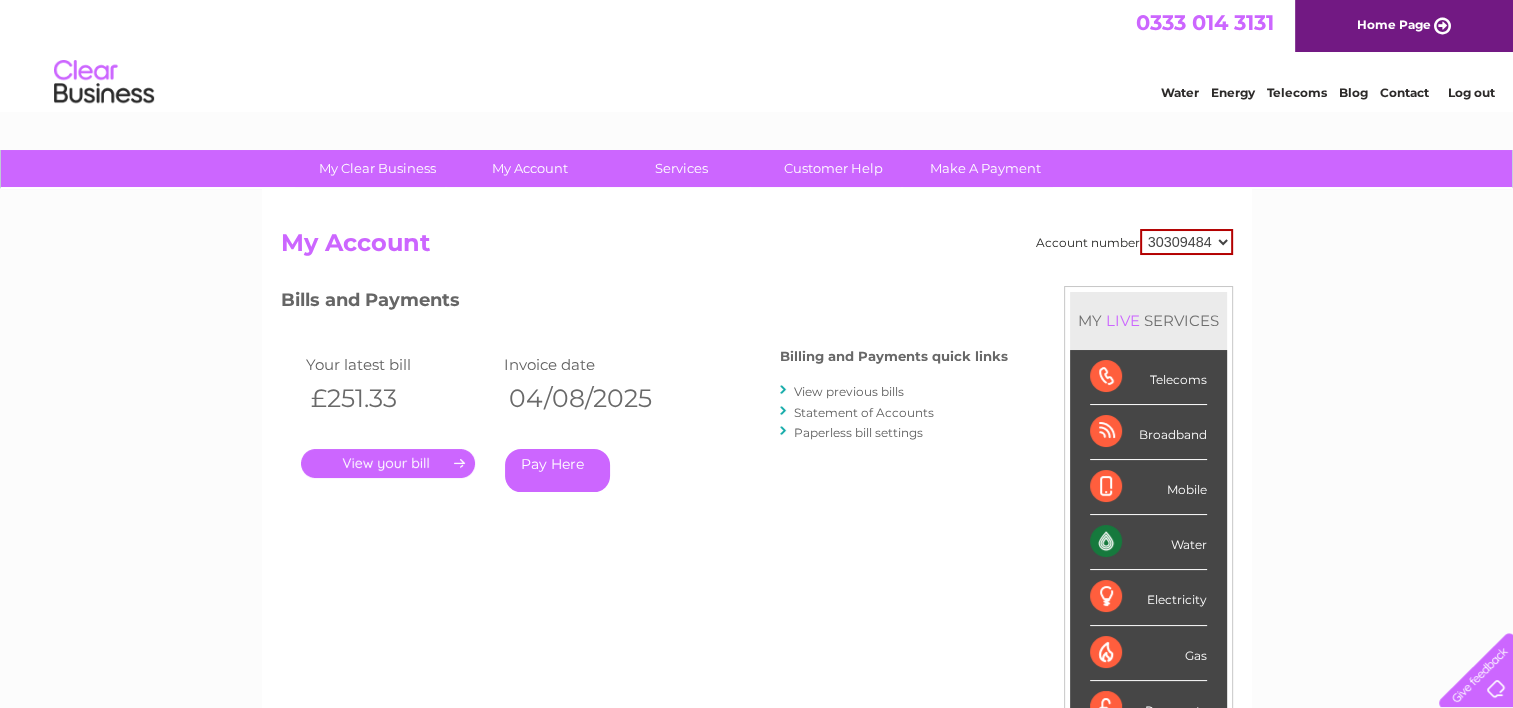 scroll, scrollTop: 0, scrollLeft: 0, axis: both 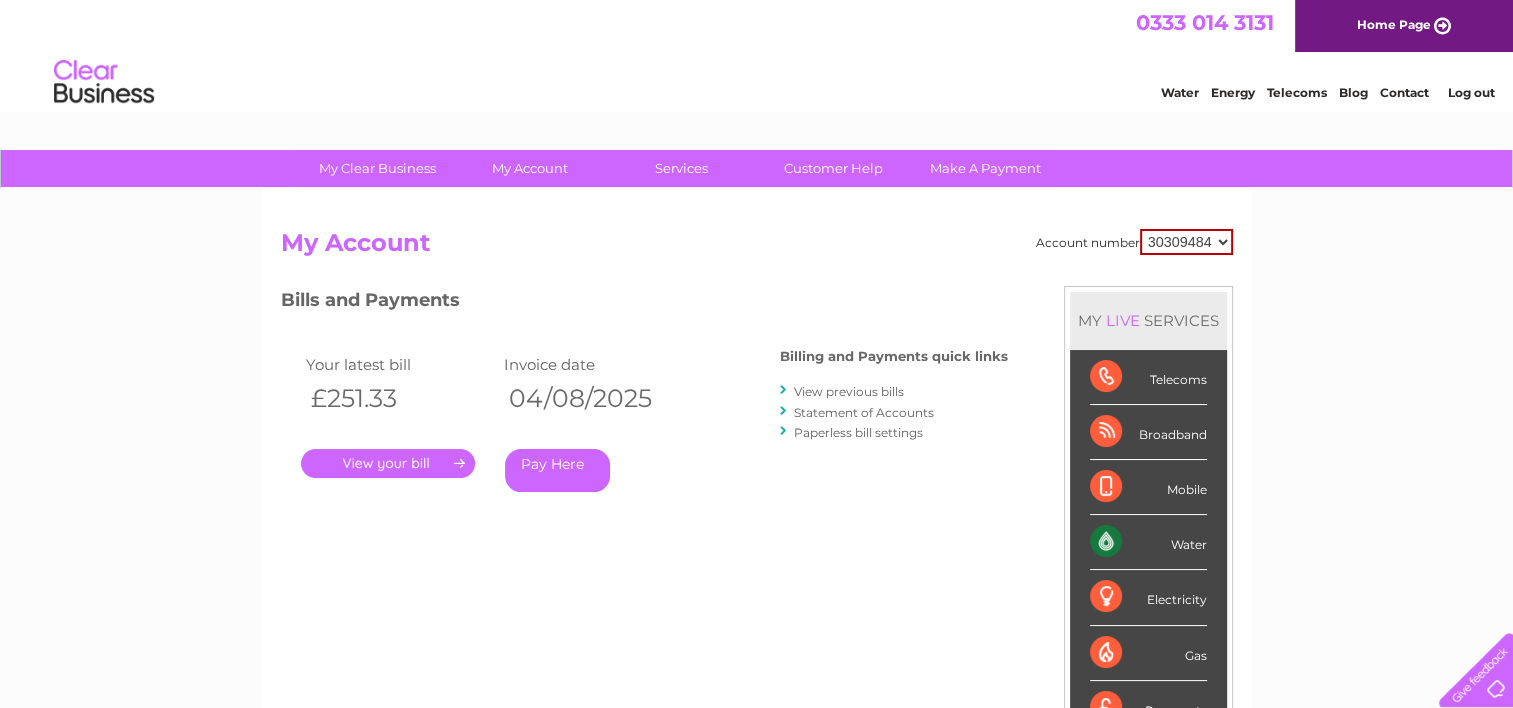 click on "." at bounding box center [388, 463] 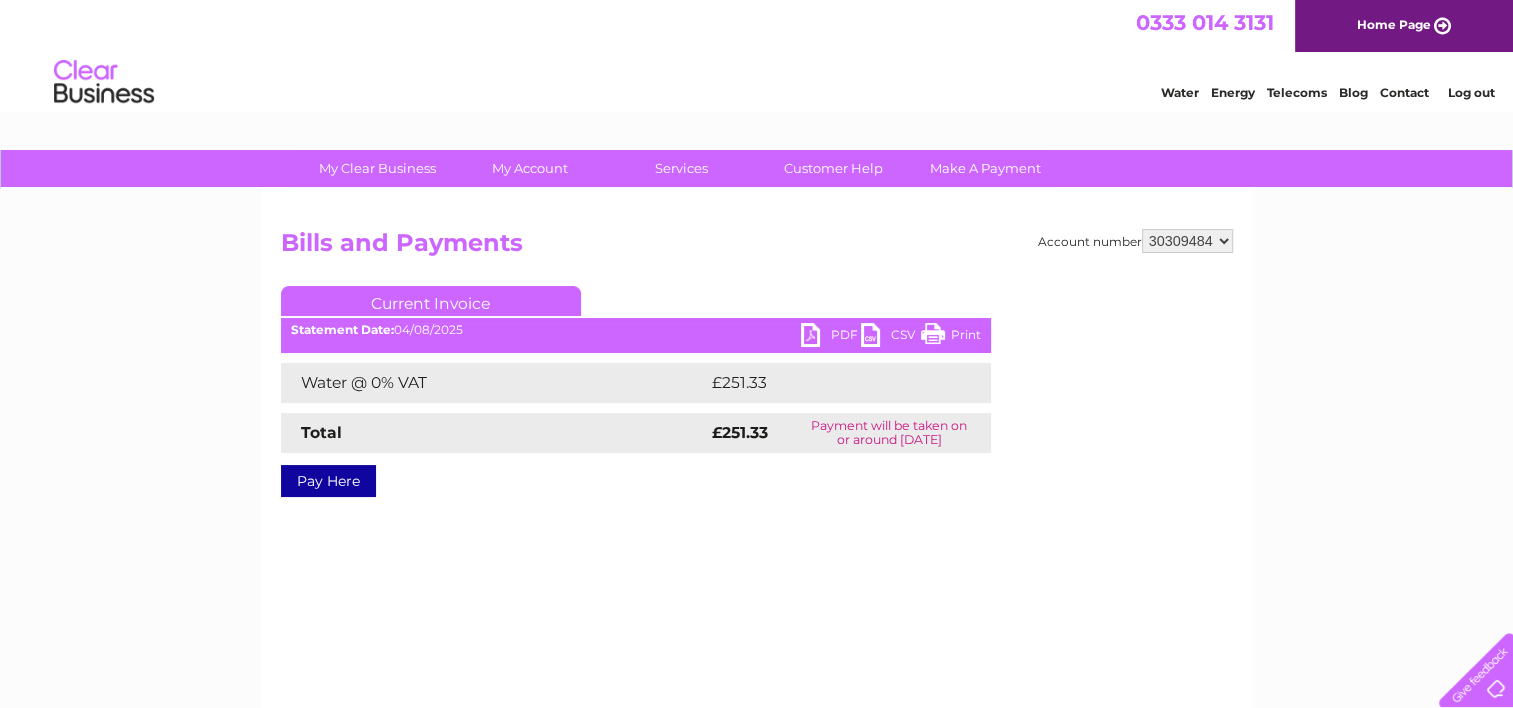scroll, scrollTop: 0, scrollLeft: 0, axis: both 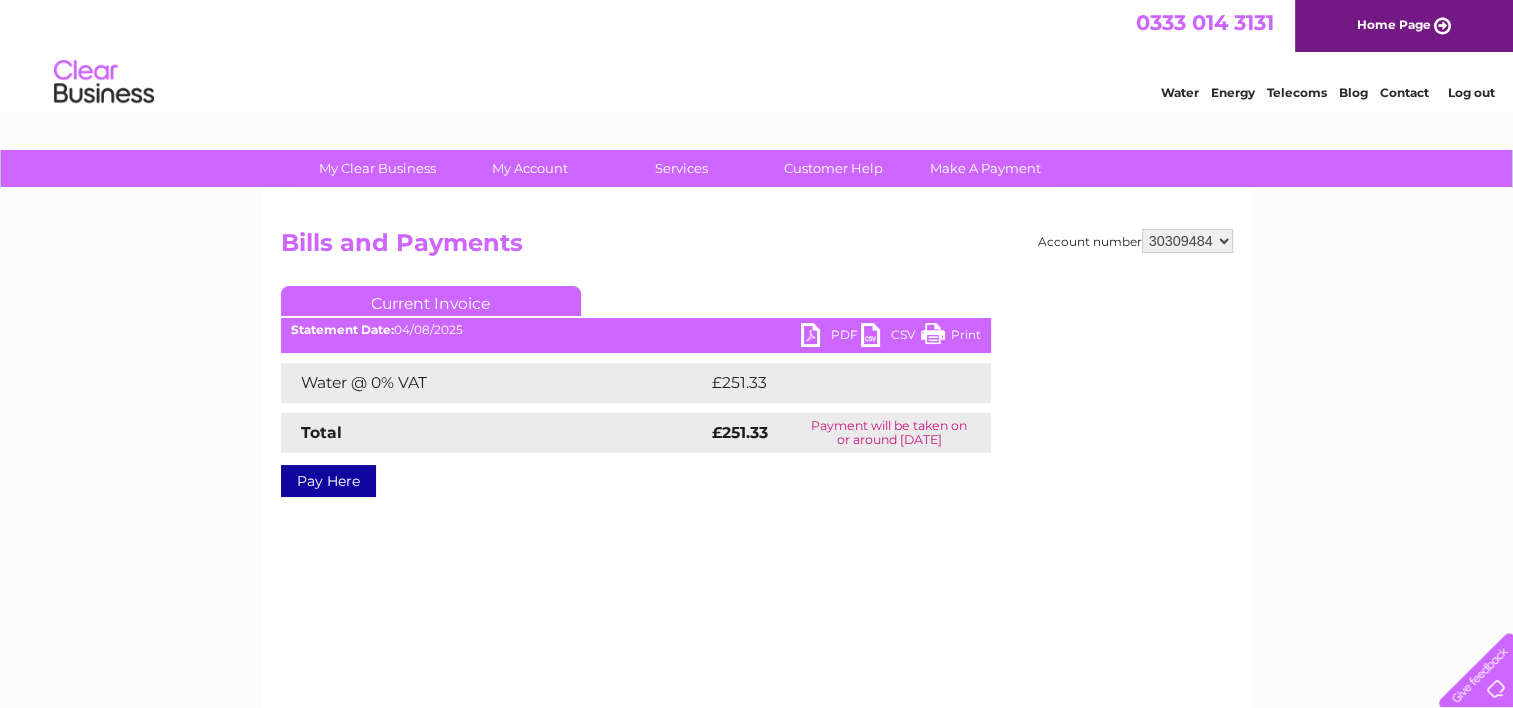 click on "PDF" at bounding box center (831, 337) 